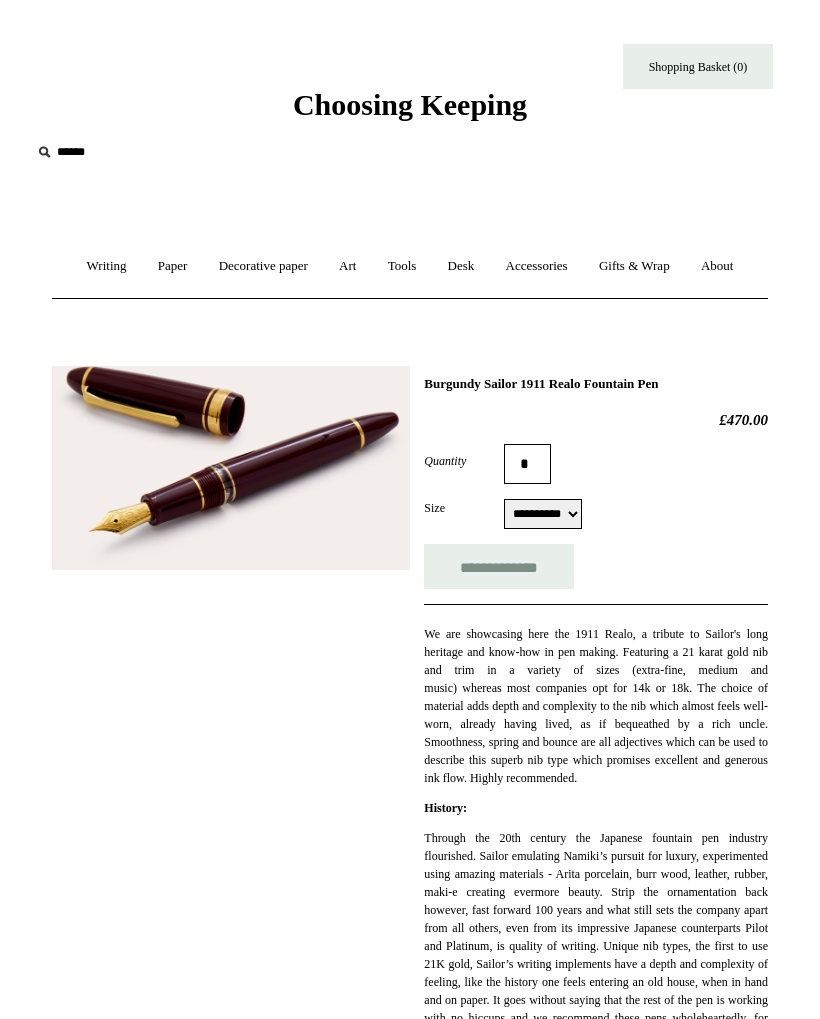 scroll, scrollTop: 0, scrollLeft: 0, axis: both 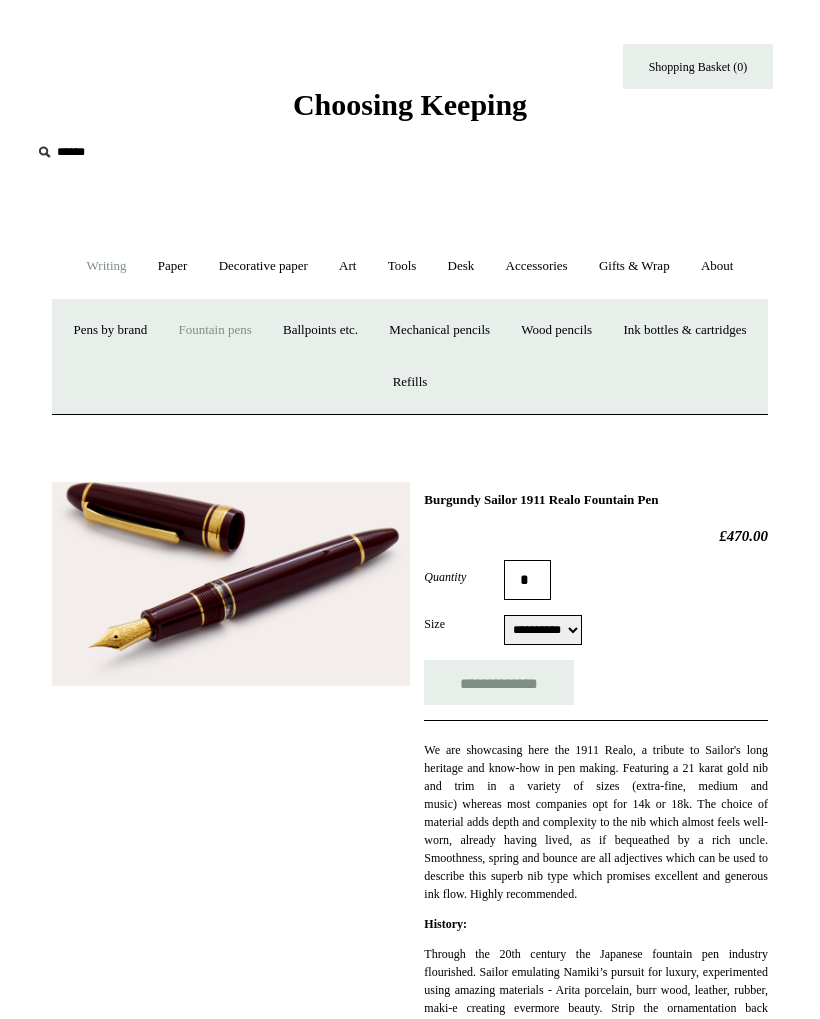 click on "Fountain pens +" at bounding box center [214, 330] 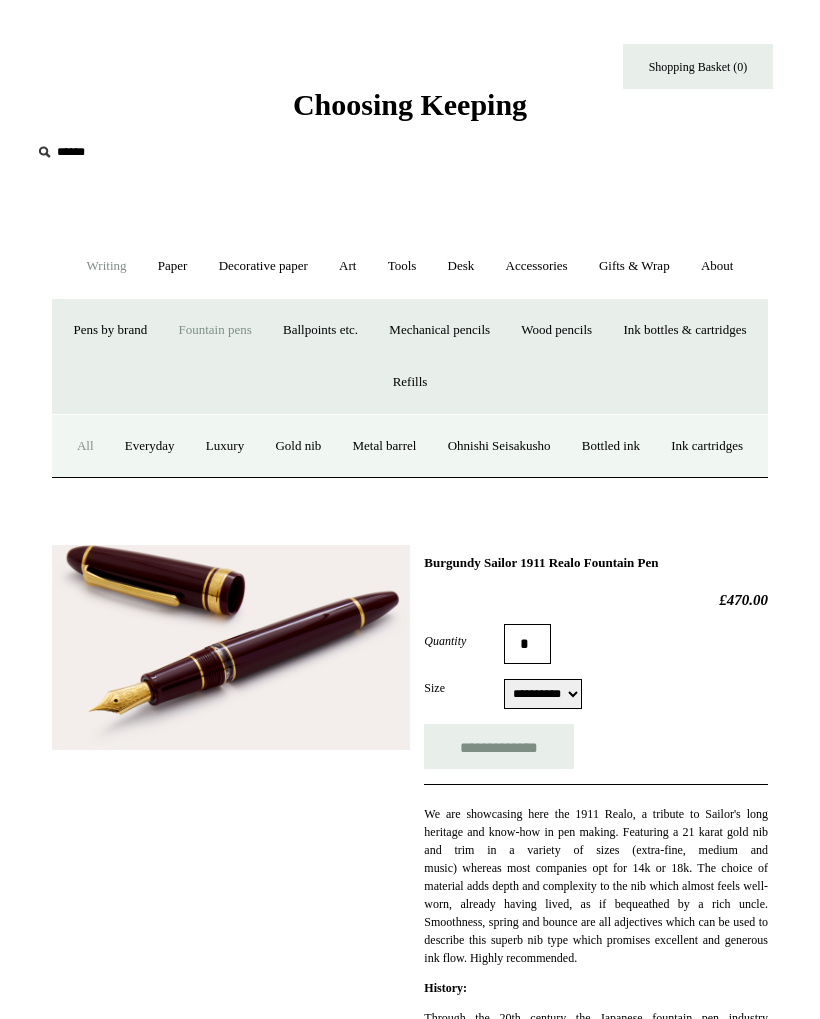 click on "All" at bounding box center (85, 446) 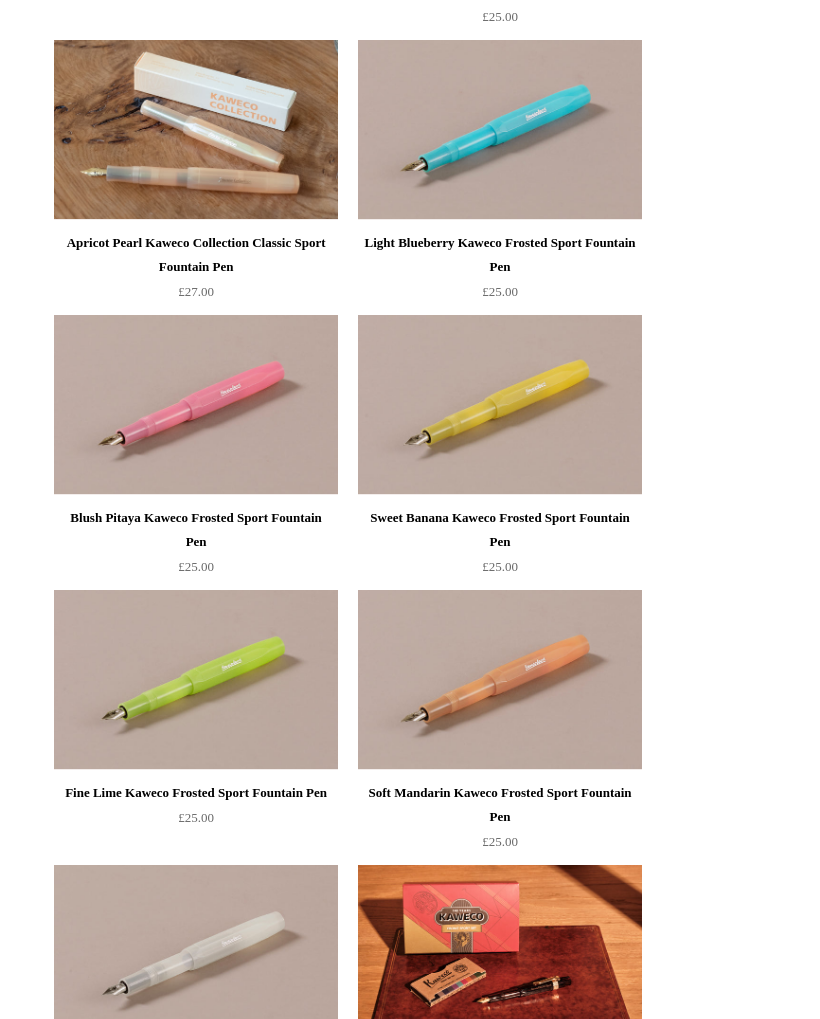 scroll, scrollTop: 0, scrollLeft: 0, axis: both 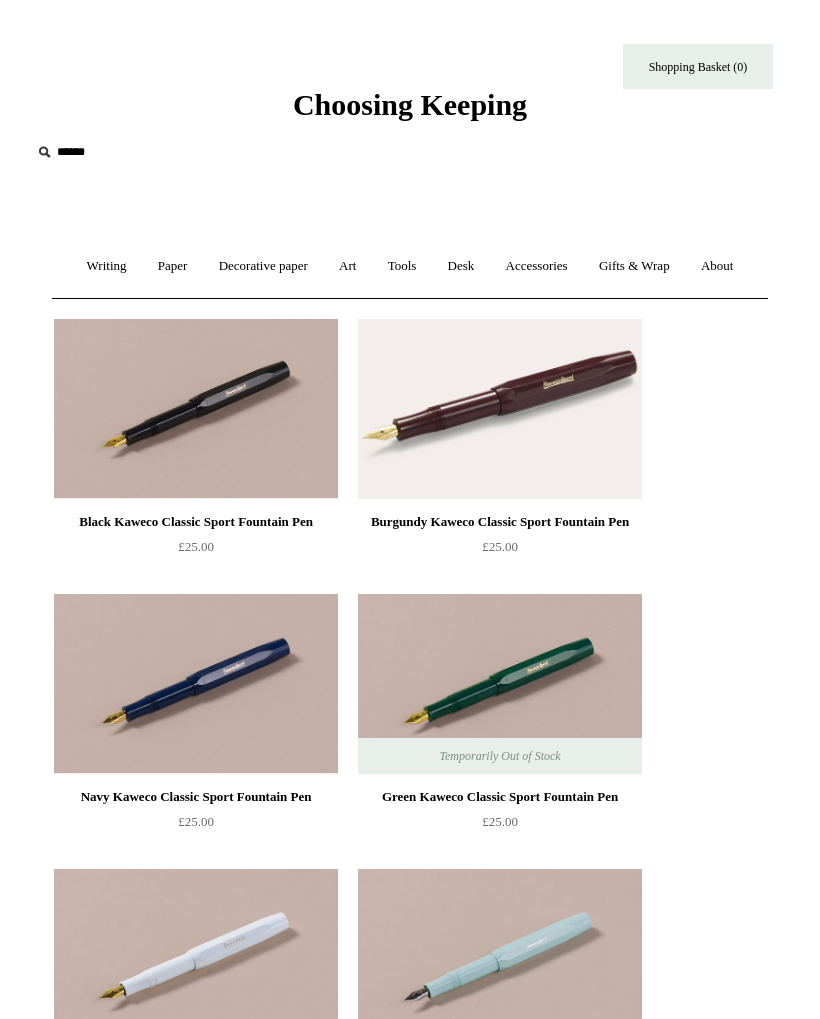 click on "Writing +" at bounding box center [107, 266] 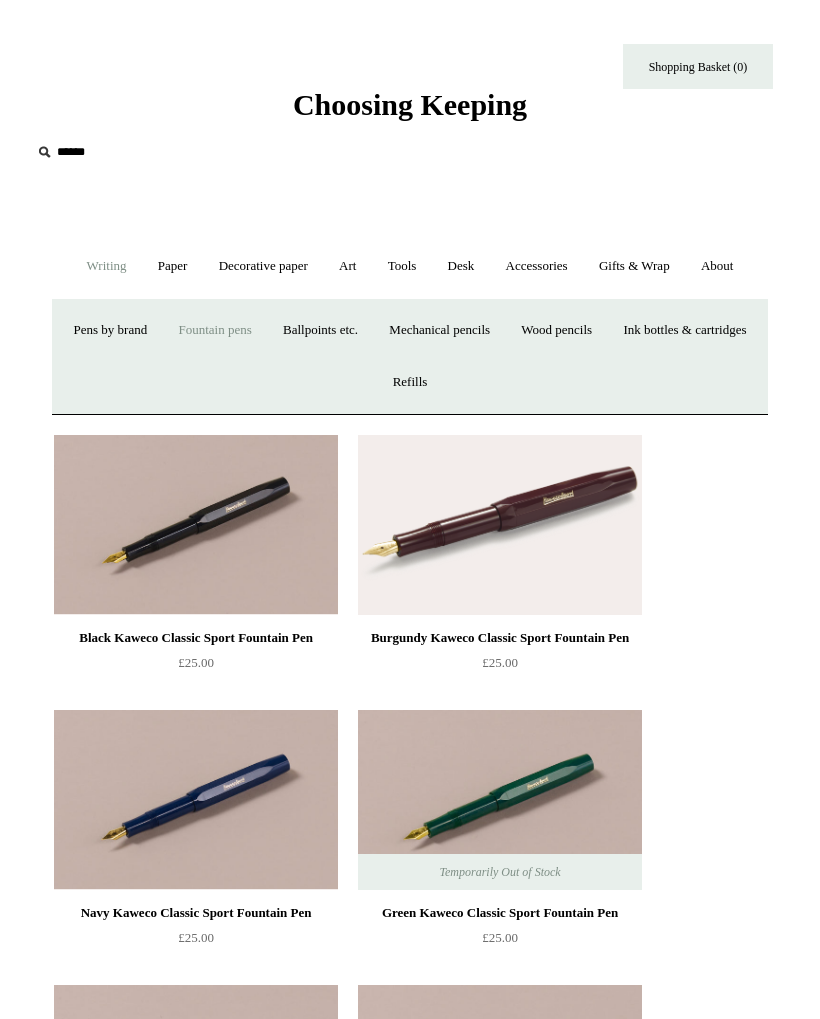 click on "Ink bottles & cartridges +" at bounding box center (684, 330) 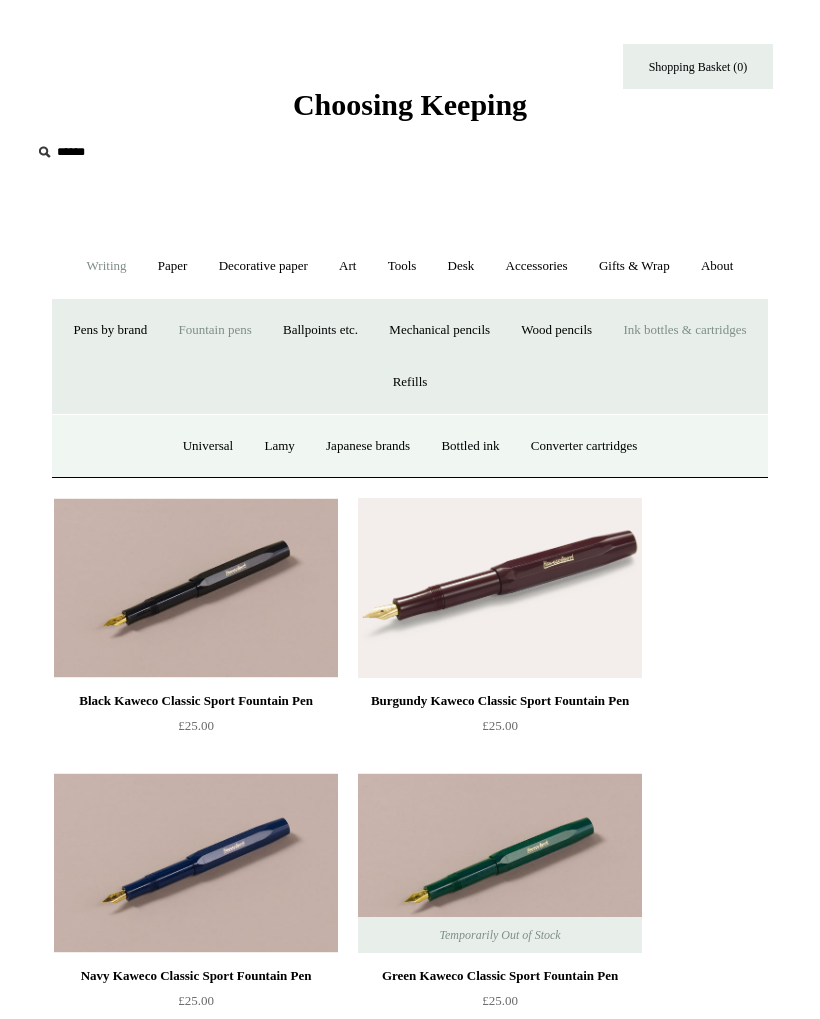 click on "Universal" at bounding box center (208, 446) 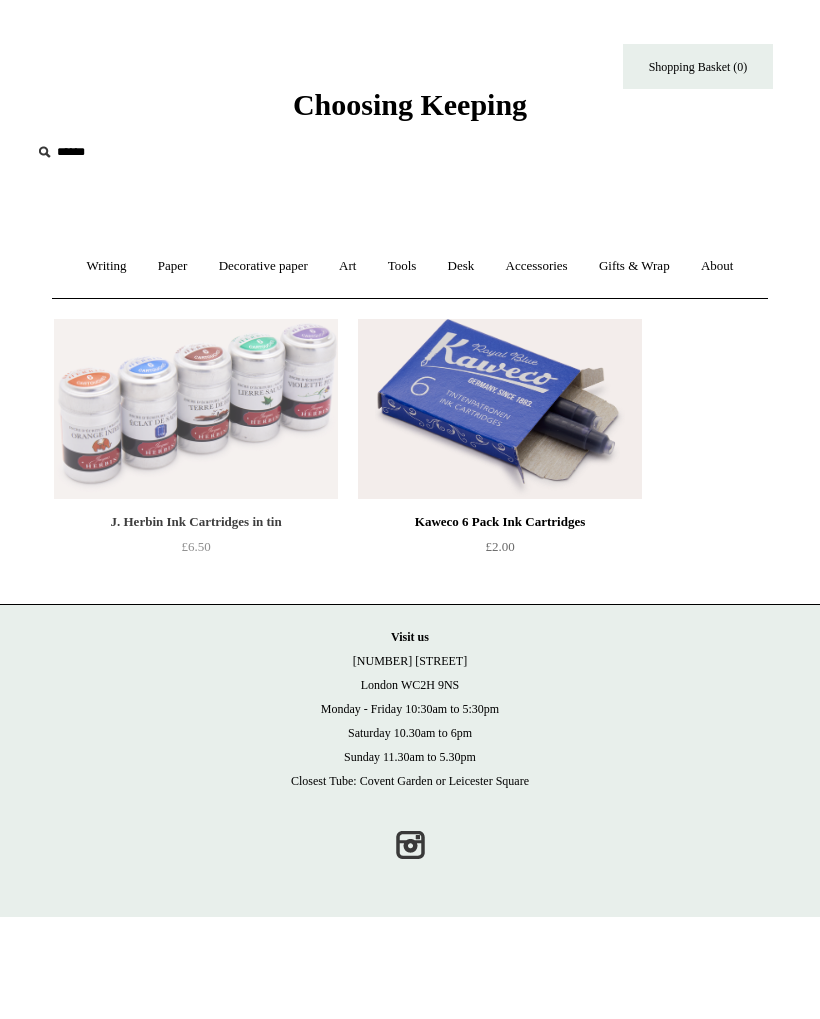 scroll, scrollTop: 0, scrollLeft: 0, axis: both 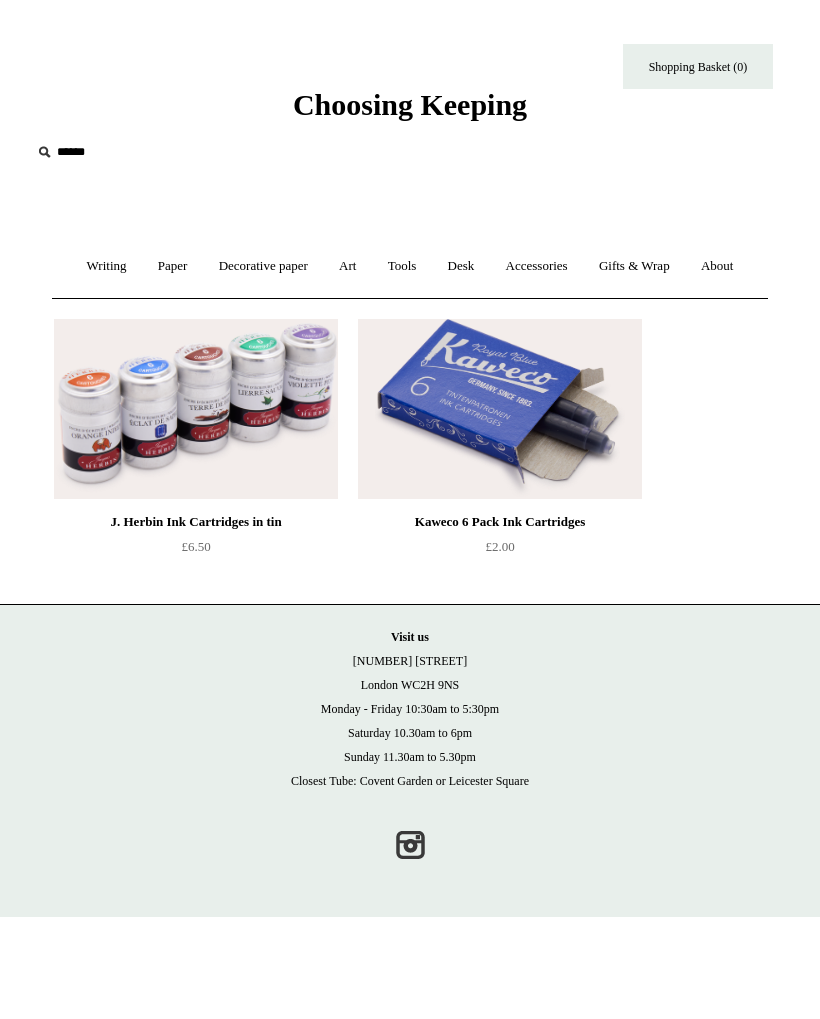 click on "Writing +" at bounding box center (107, 266) 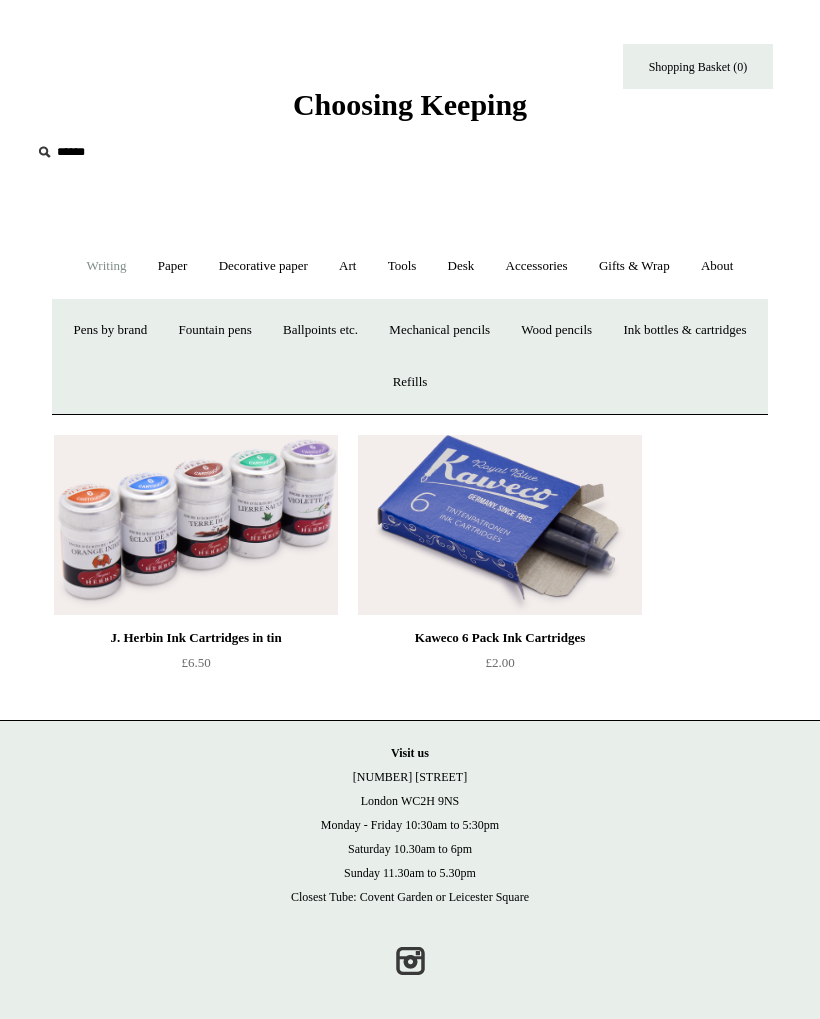 click on "Ink bottles & cartridges +" at bounding box center [684, 330] 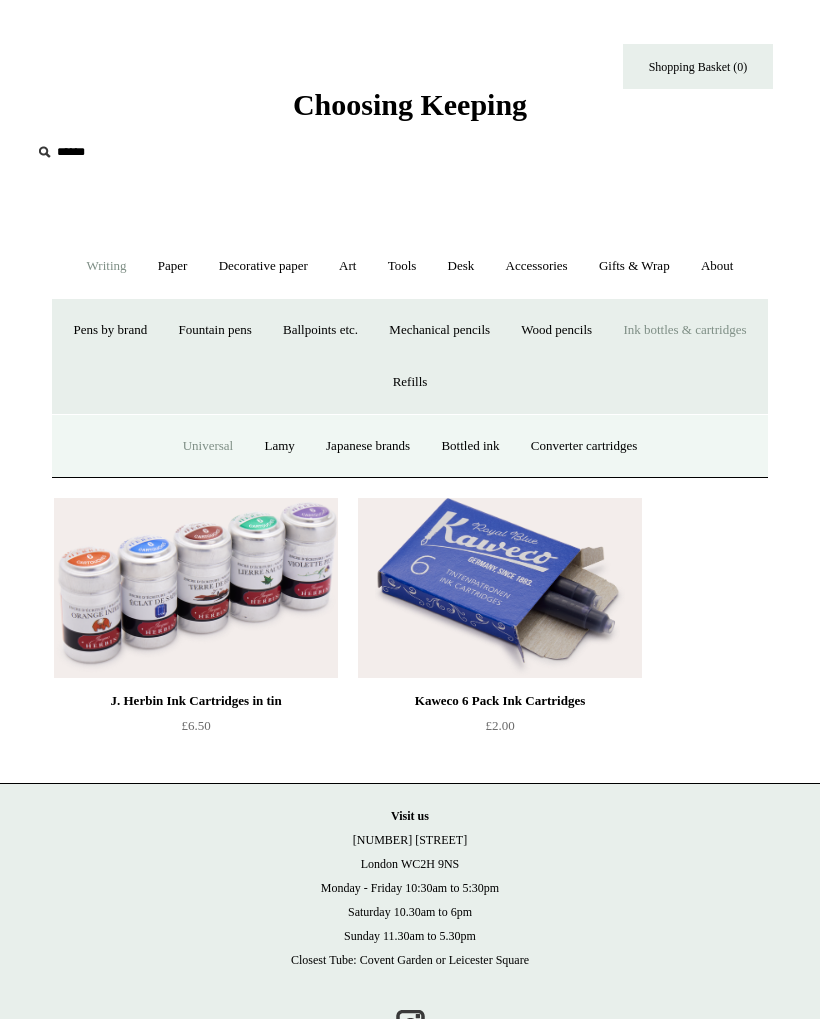 click on "Japanese brands" at bounding box center [368, 446] 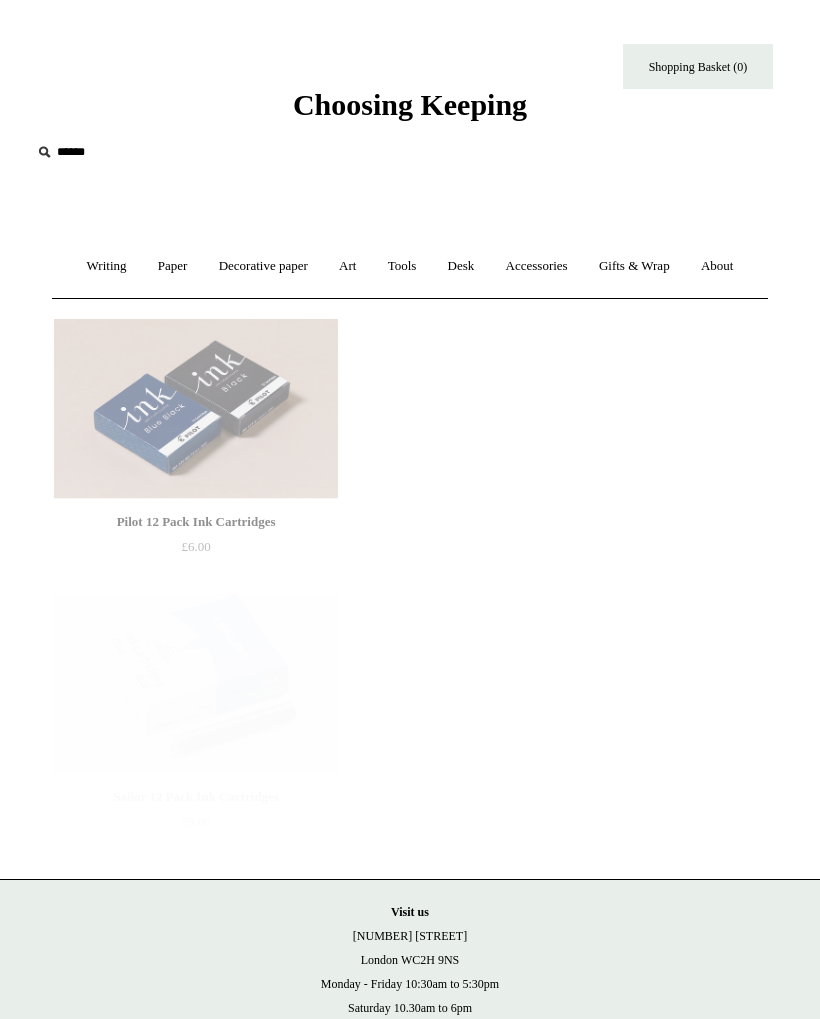 scroll, scrollTop: 0, scrollLeft: 0, axis: both 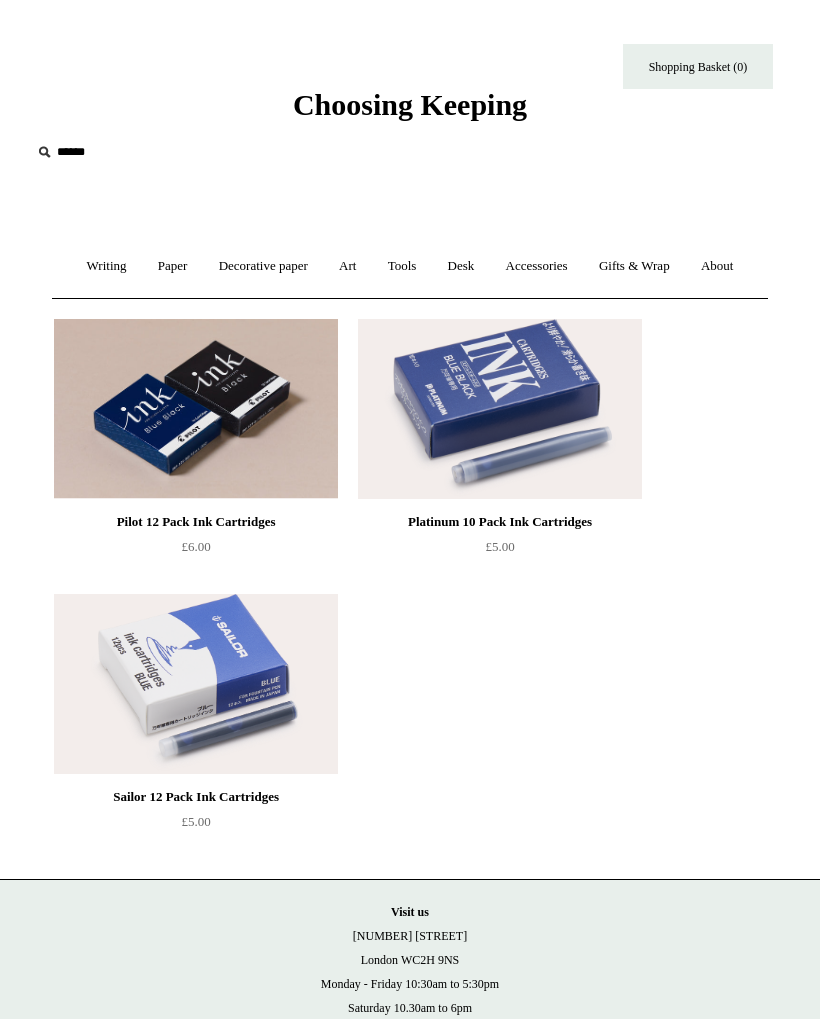 click at bounding box center [196, 409] 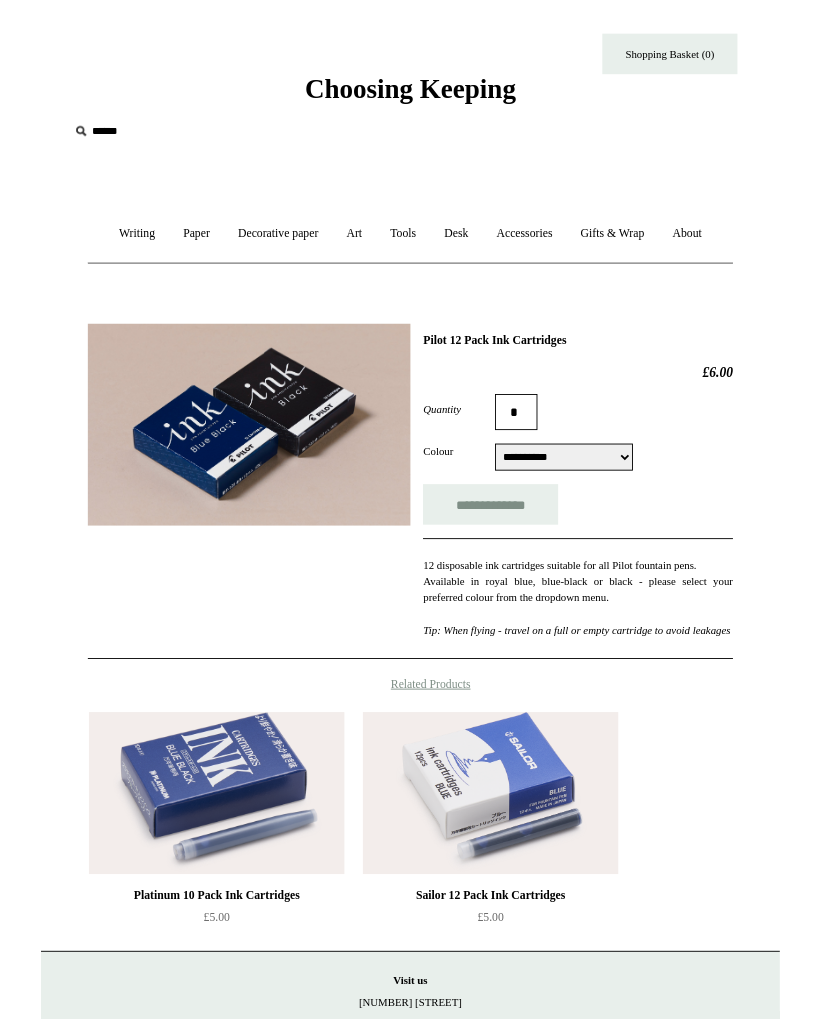 scroll, scrollTop: 0, scrollLeft: 0, axis: both 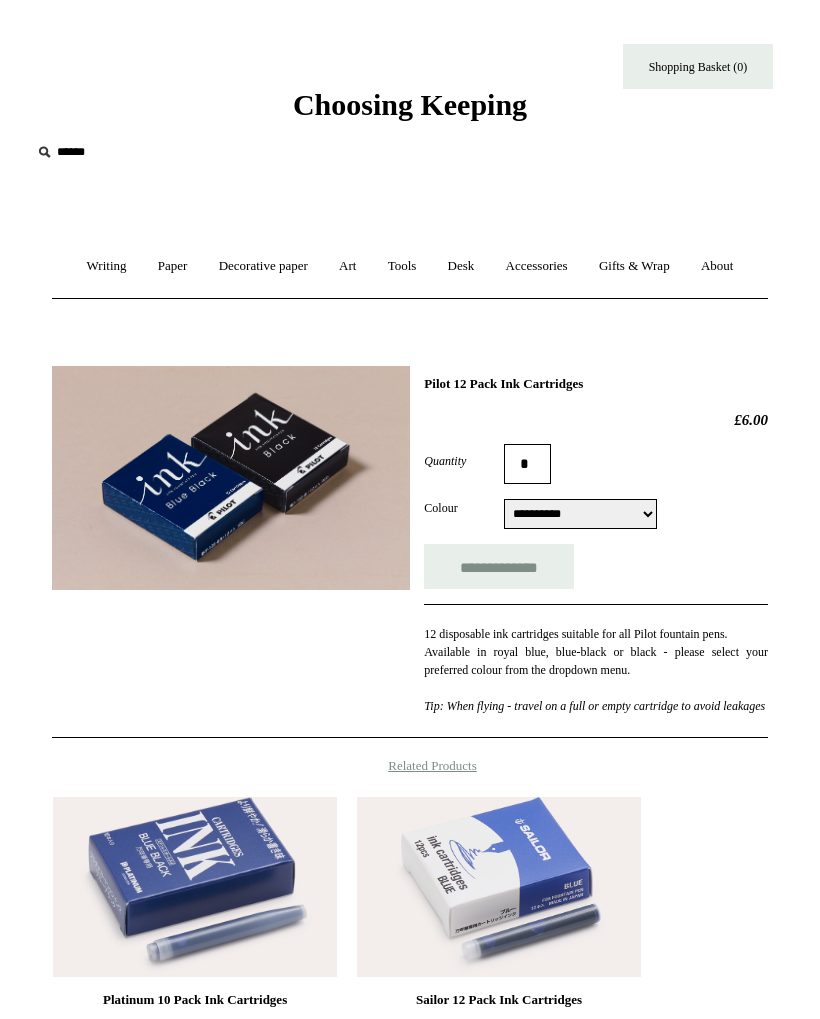 click on "Writing +" at bounding box center (107, 266) 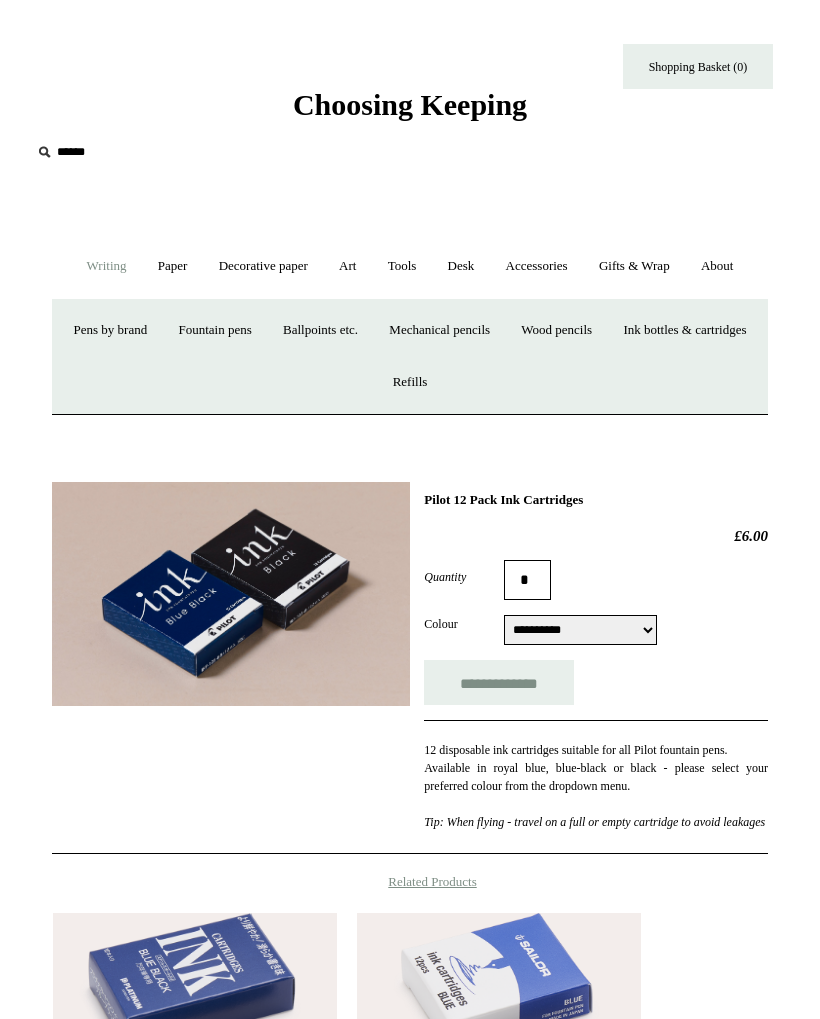 click on "Fountain pens +" at bounding box center (214, 330) 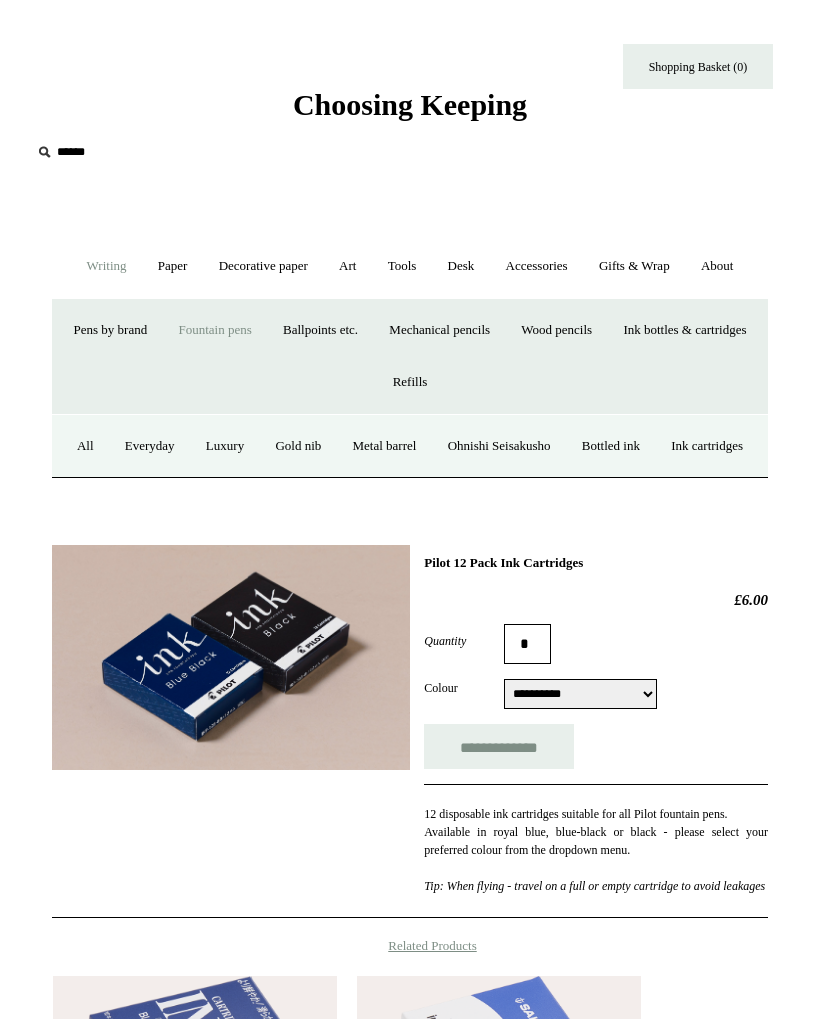 click on "All" at bounding box center [85, 446] 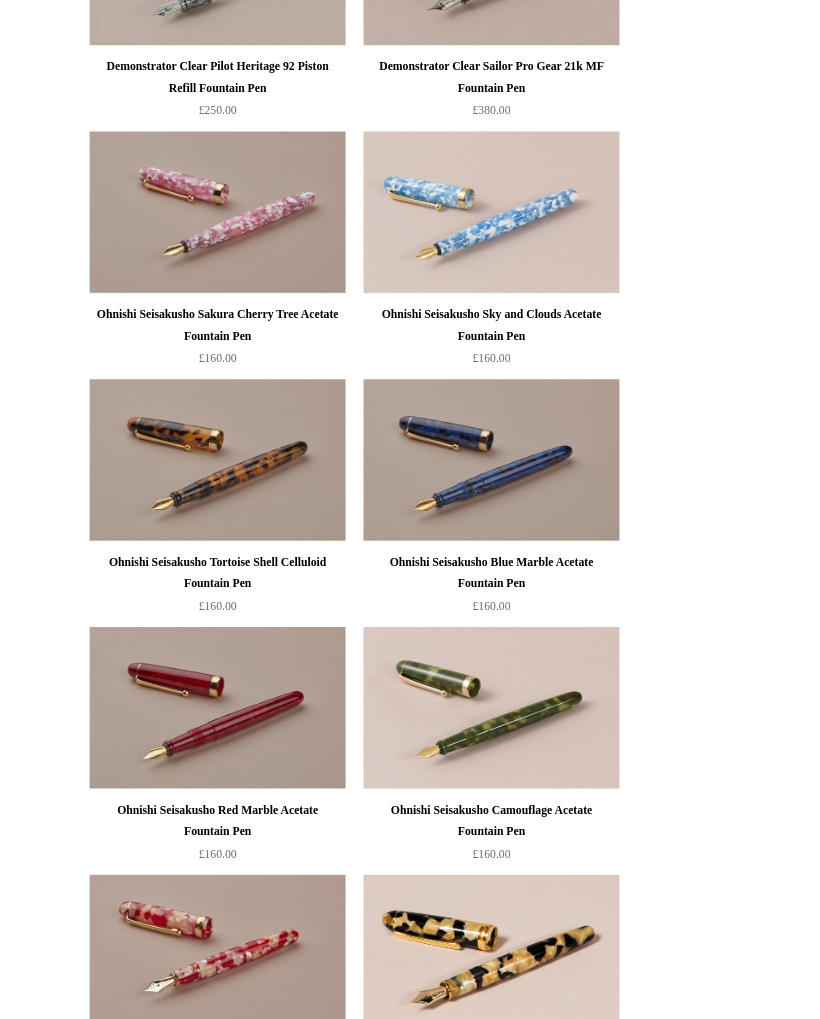 scroll, scrollTop: 6004, scrollLeft: 0, axis: vertical 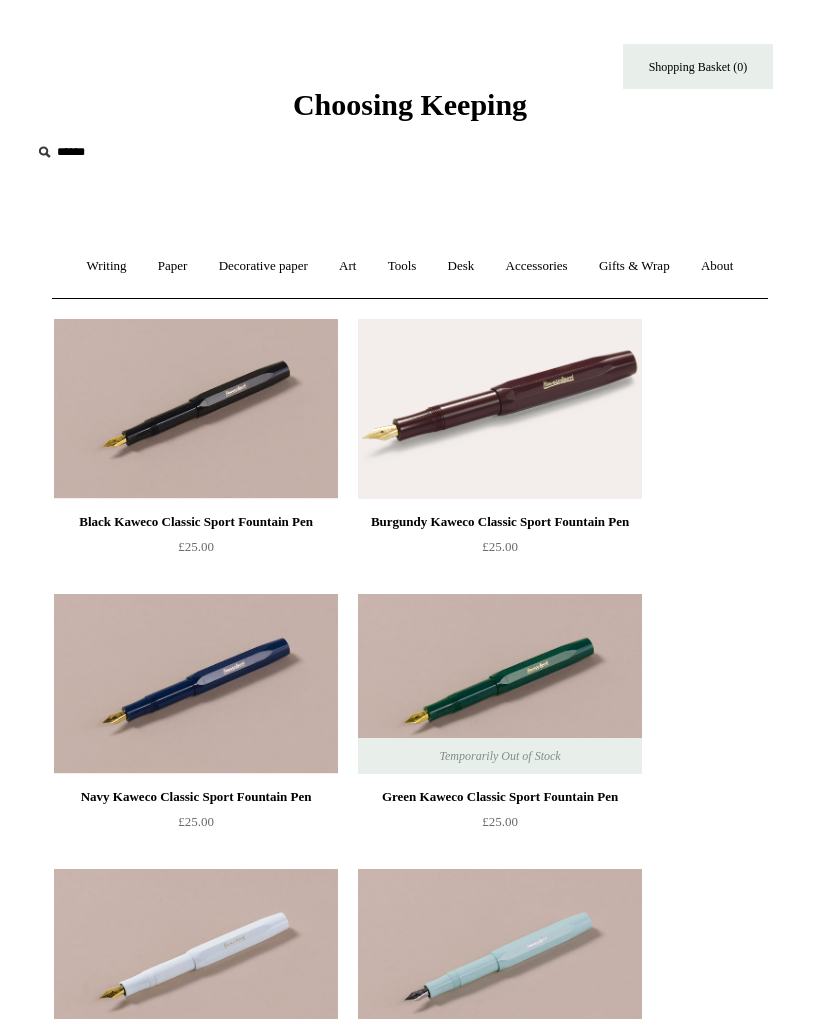 click on "Writing +" at bounding box center [107, 266] 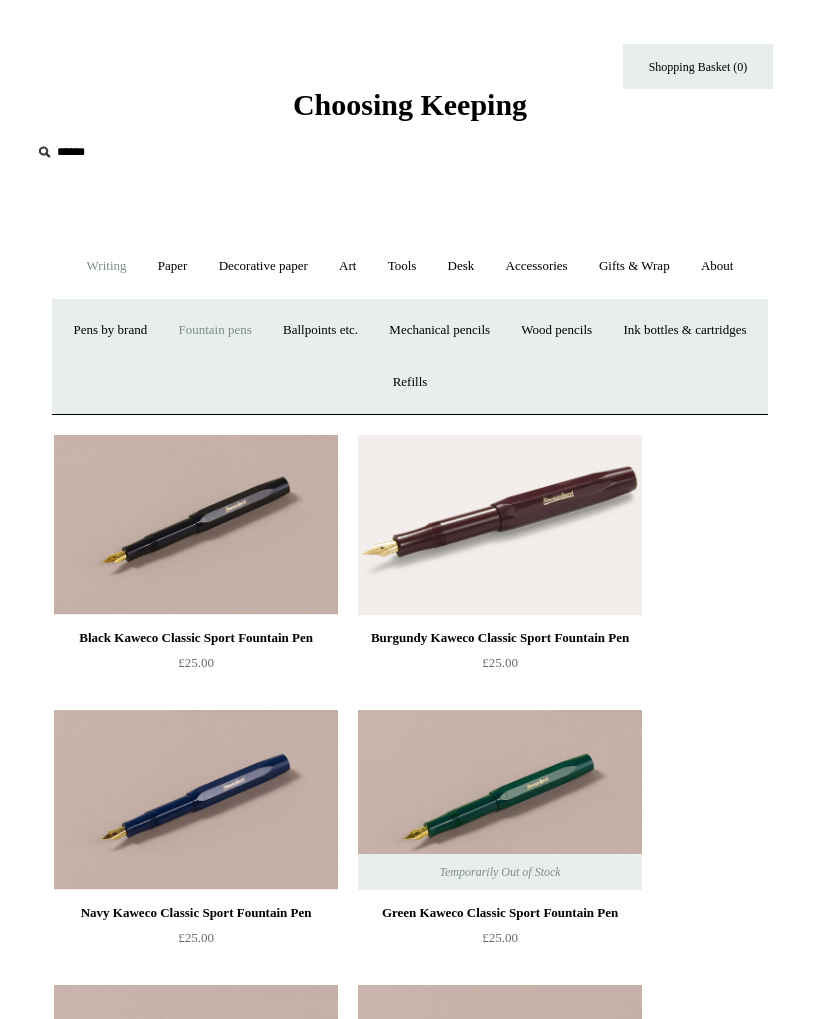 click on "Ink bottles & cartridges +" at bounding box center [684, 330] 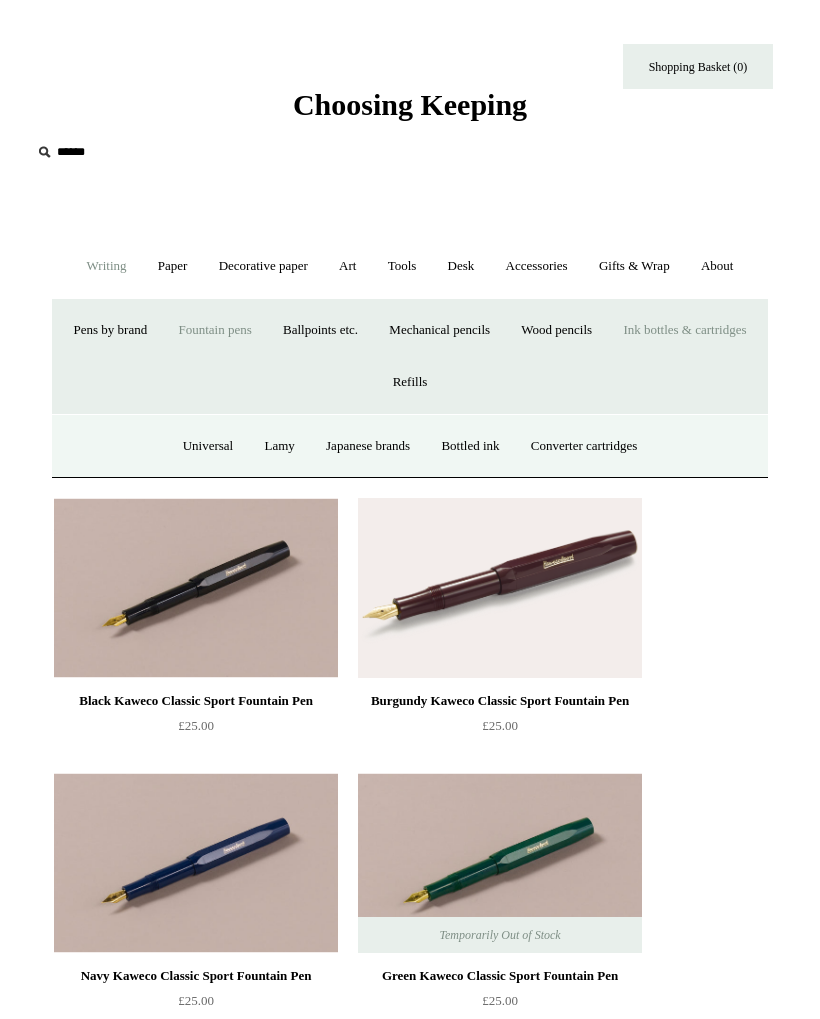 click on "Bottled ink" at bounding box center [470, 446] 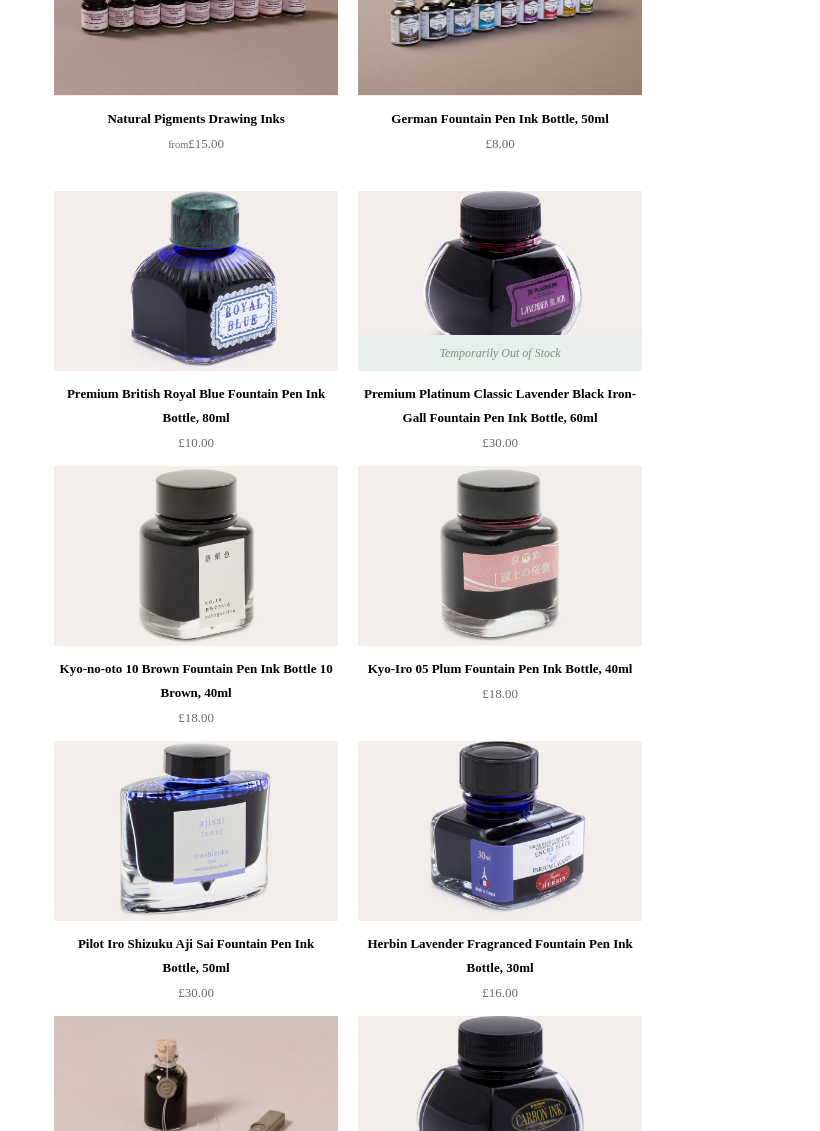 scroll, scrollTop: 953, scrollLeft: 0, axis: vertical 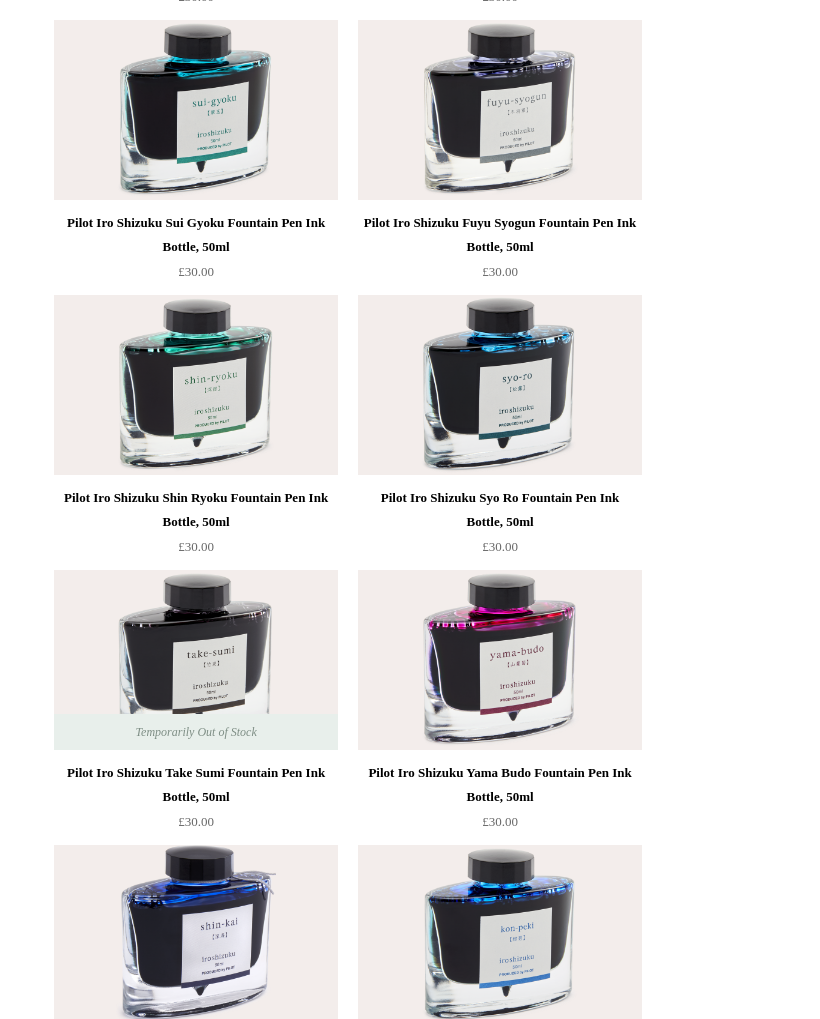 click at bounding box center [500, 660] 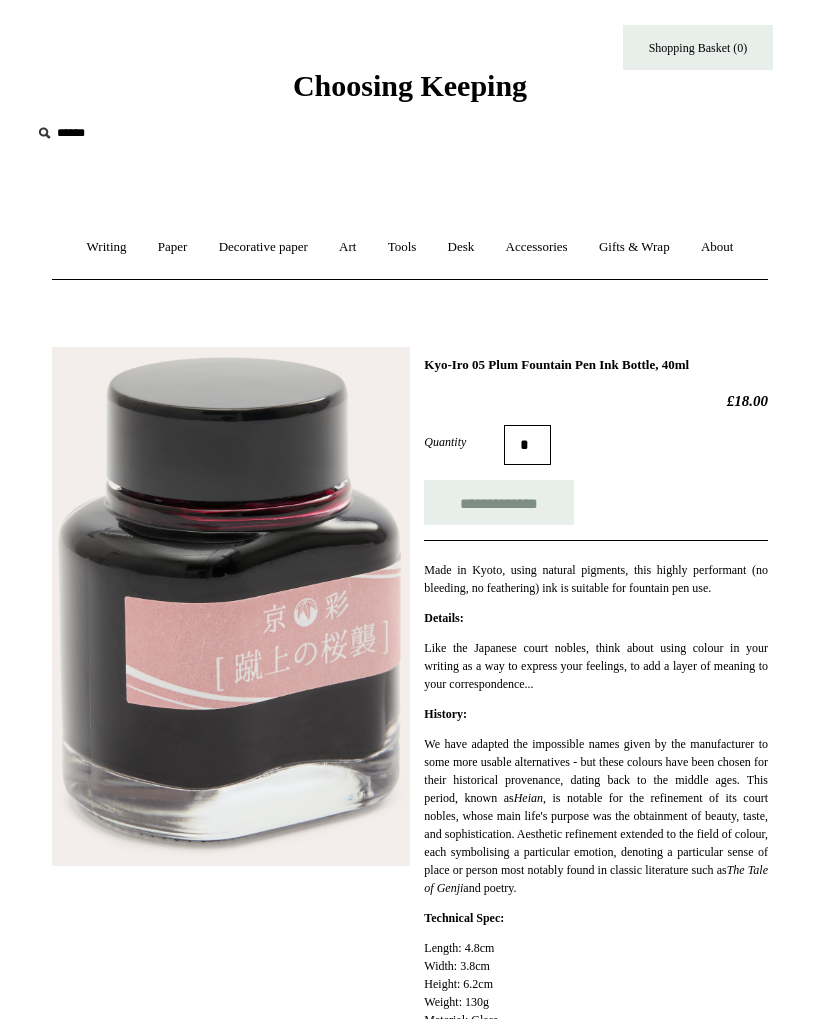 scroll, scrollTop: 0, scrollLeft: 0, axis: both 